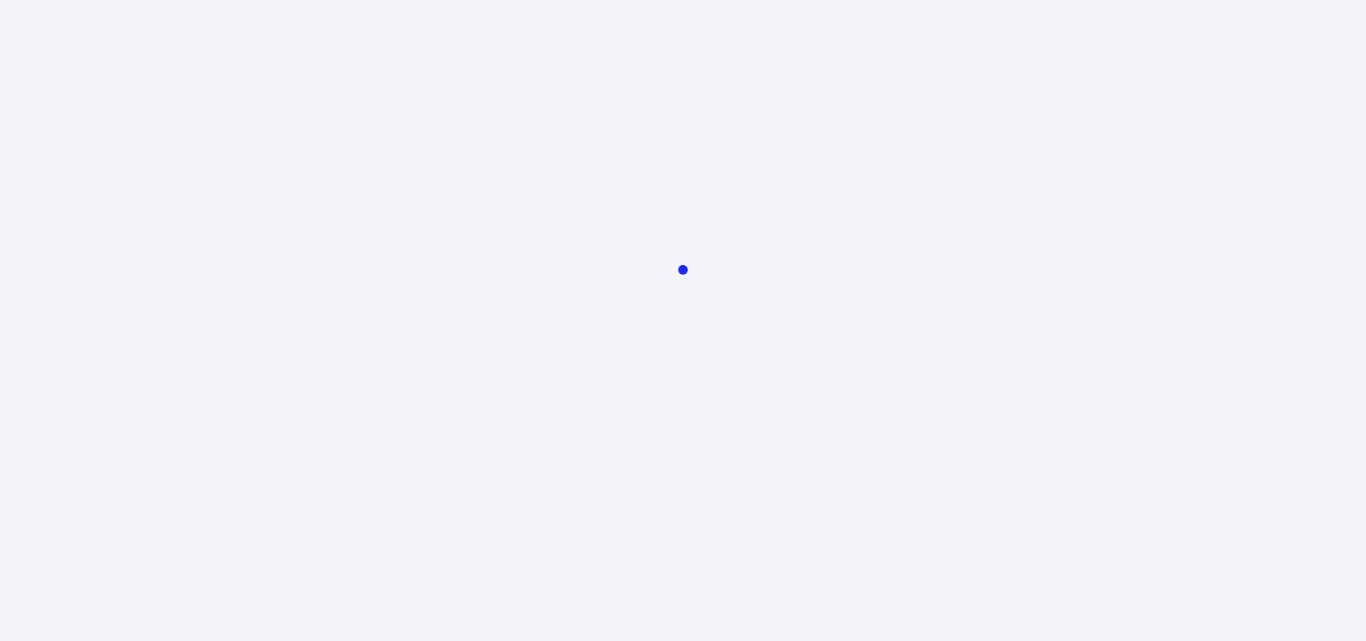 scroll, scrollTop: 0, scrollLeft: 0, axis: both 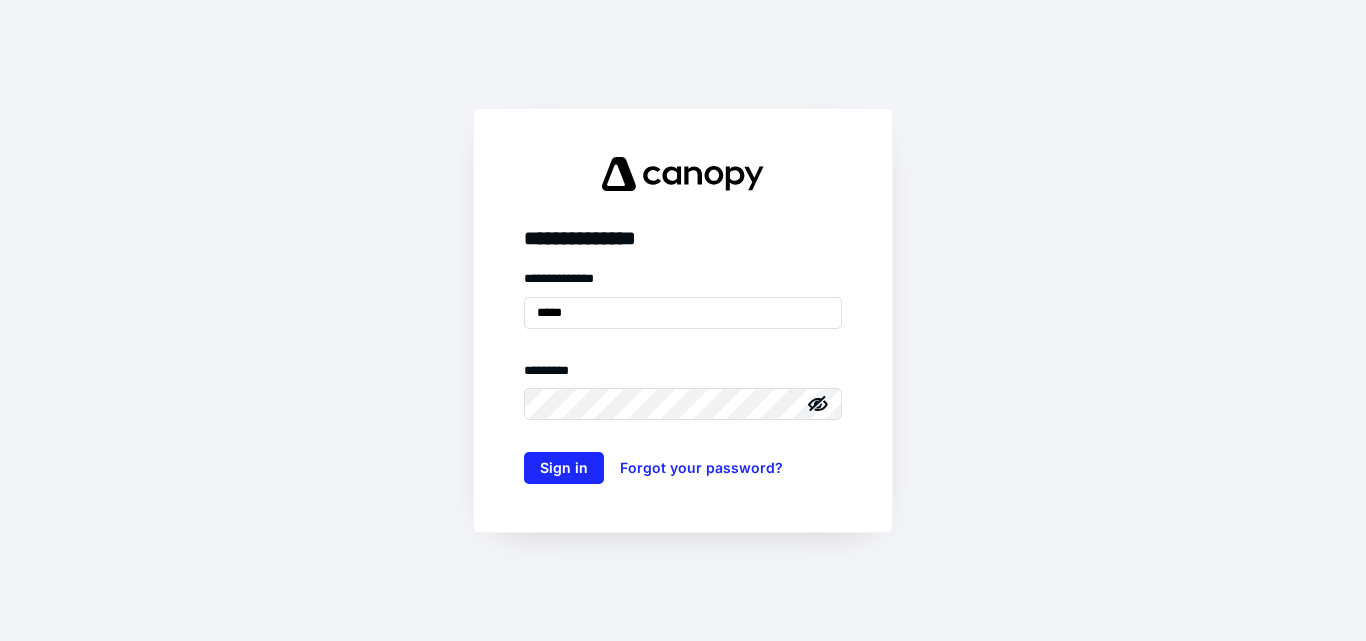 click on "**********" at bounding box center [683, 320] 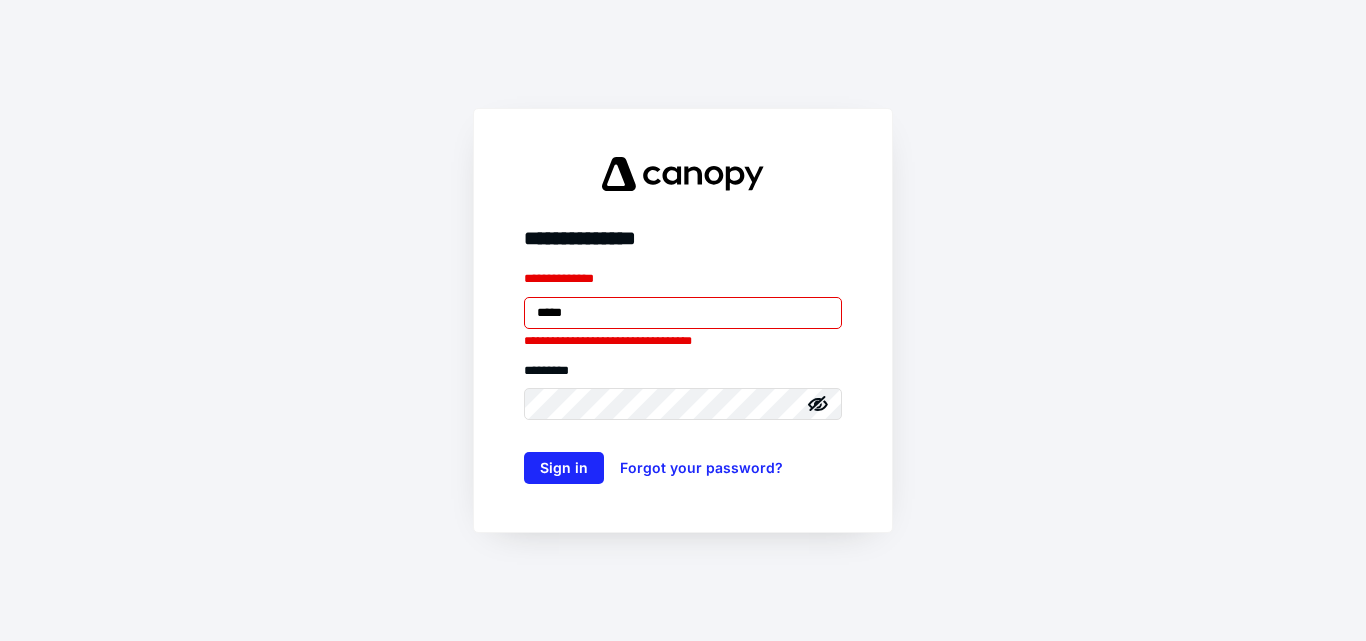 click on "*****" at bounding box center (683, 313) 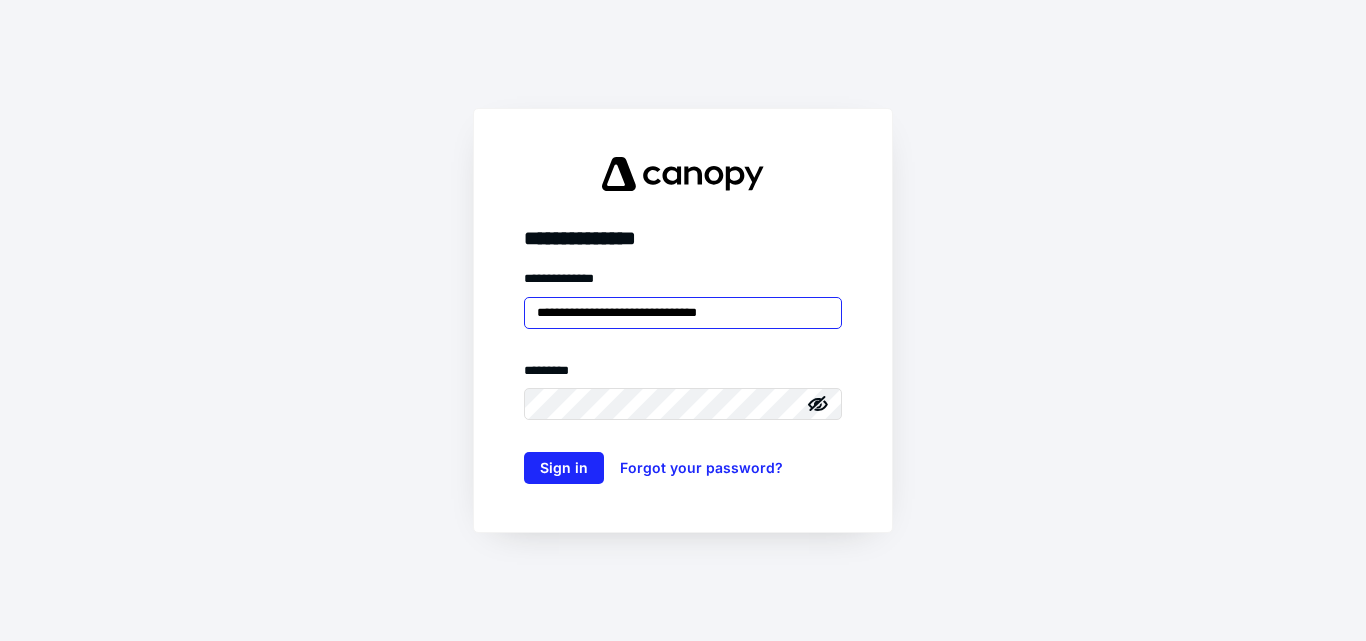 type on "**********" 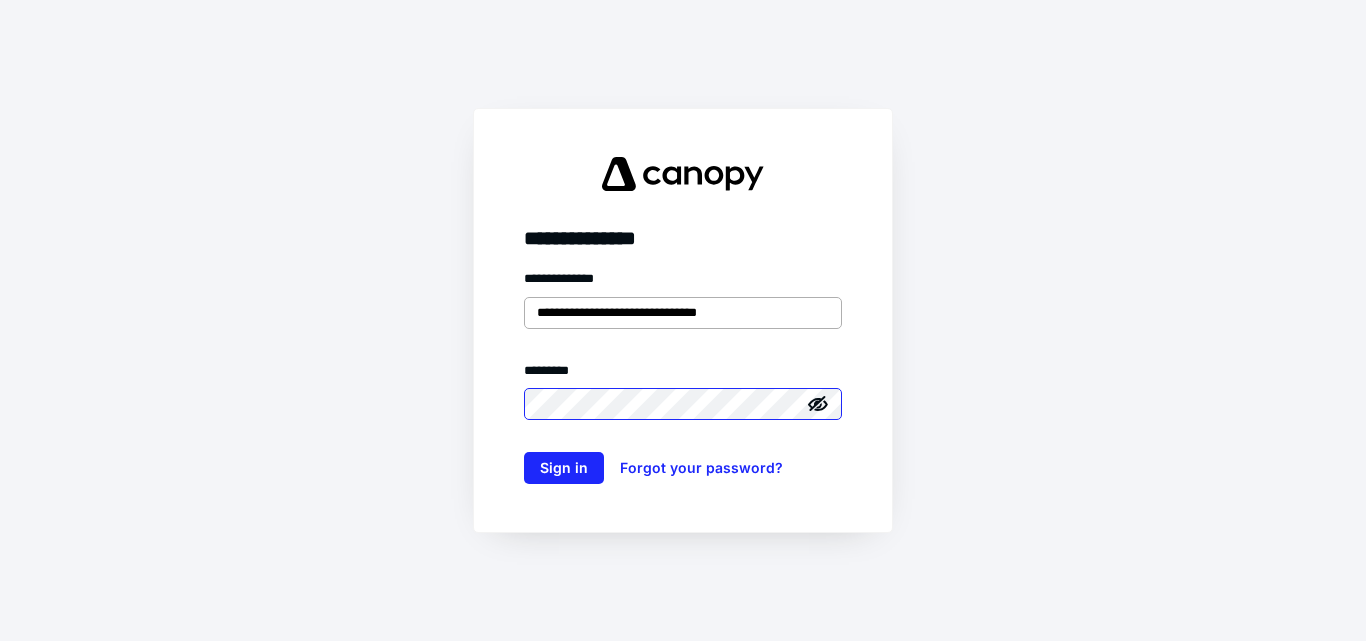 click on "Sign in" at bounding box center (564, 468) 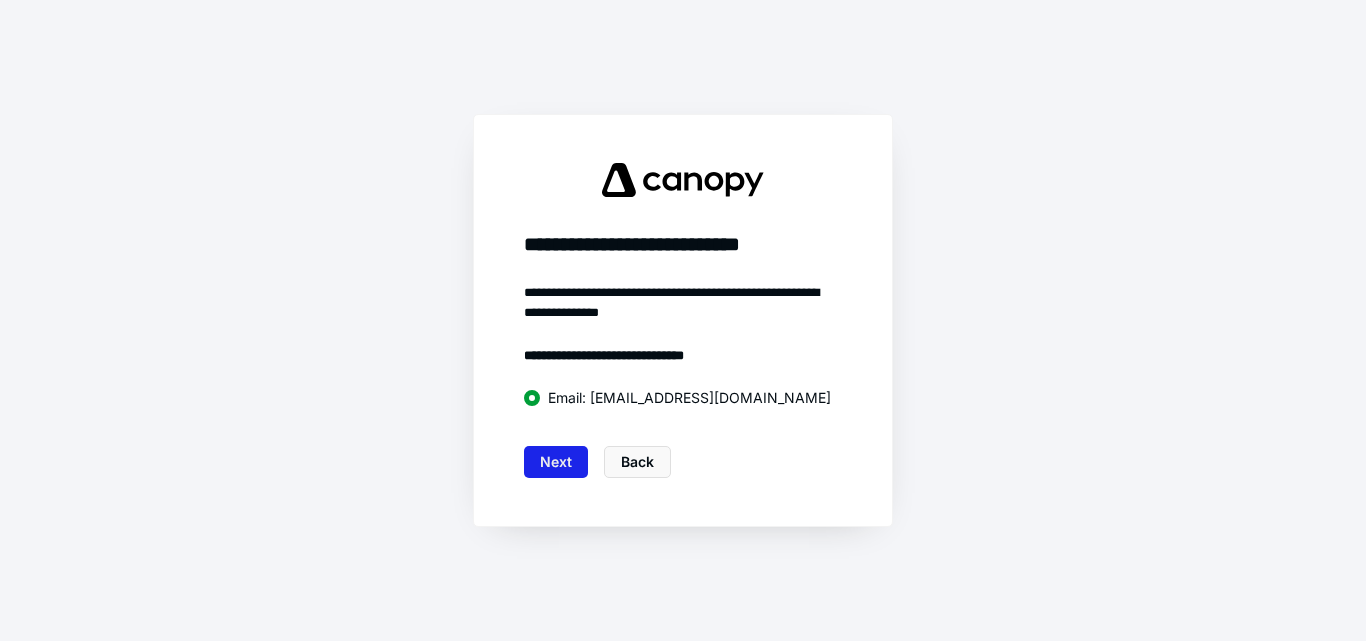 click on "Next" at bounding box center [556, 462] 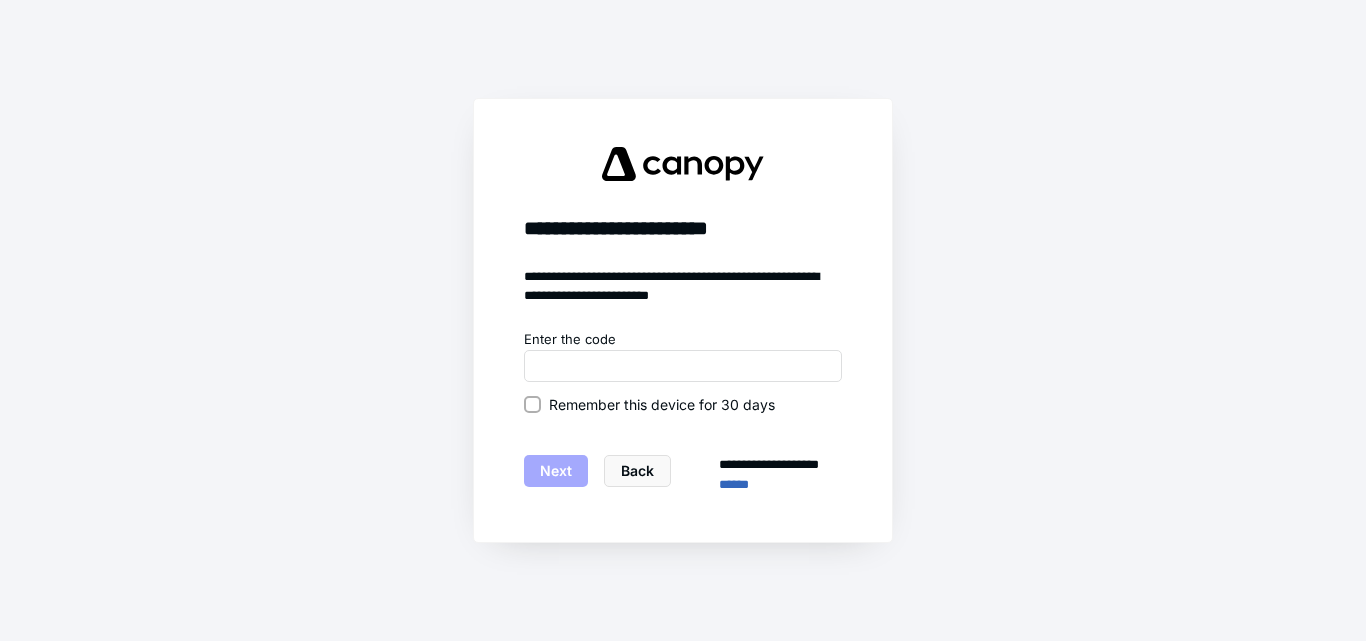 click on "Remember this device for 30 days" at bounding box center [662, 404] 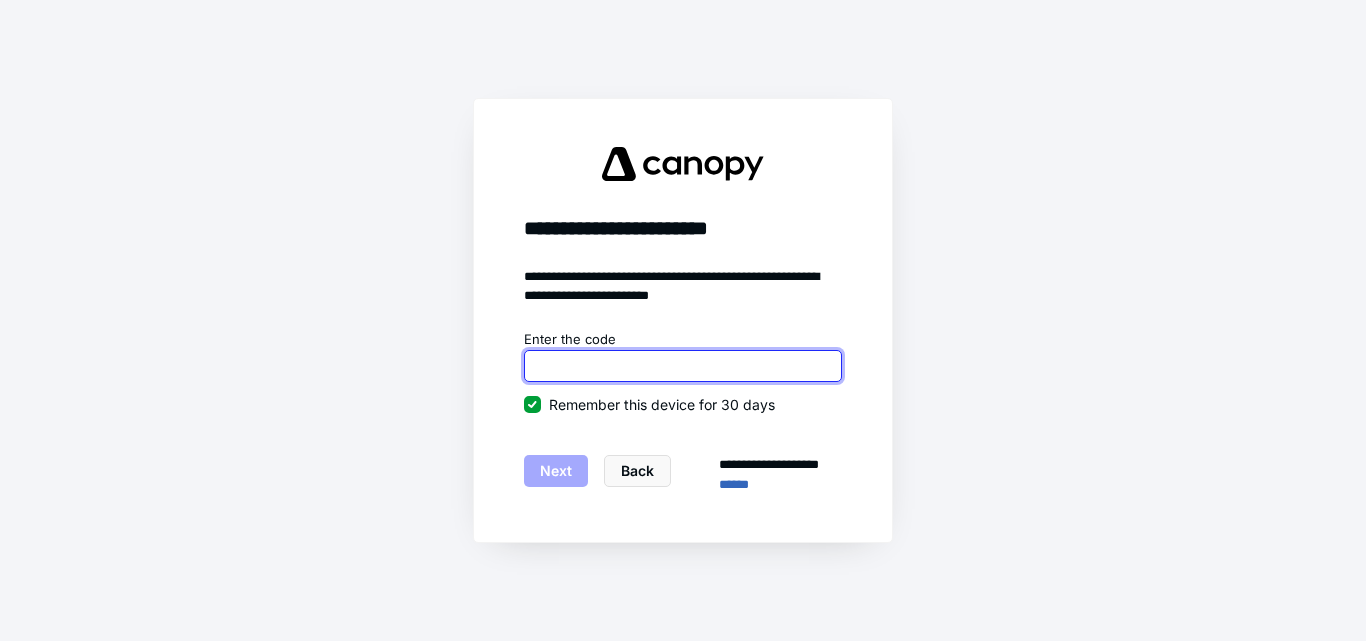 click at bounding box center (683, 366) 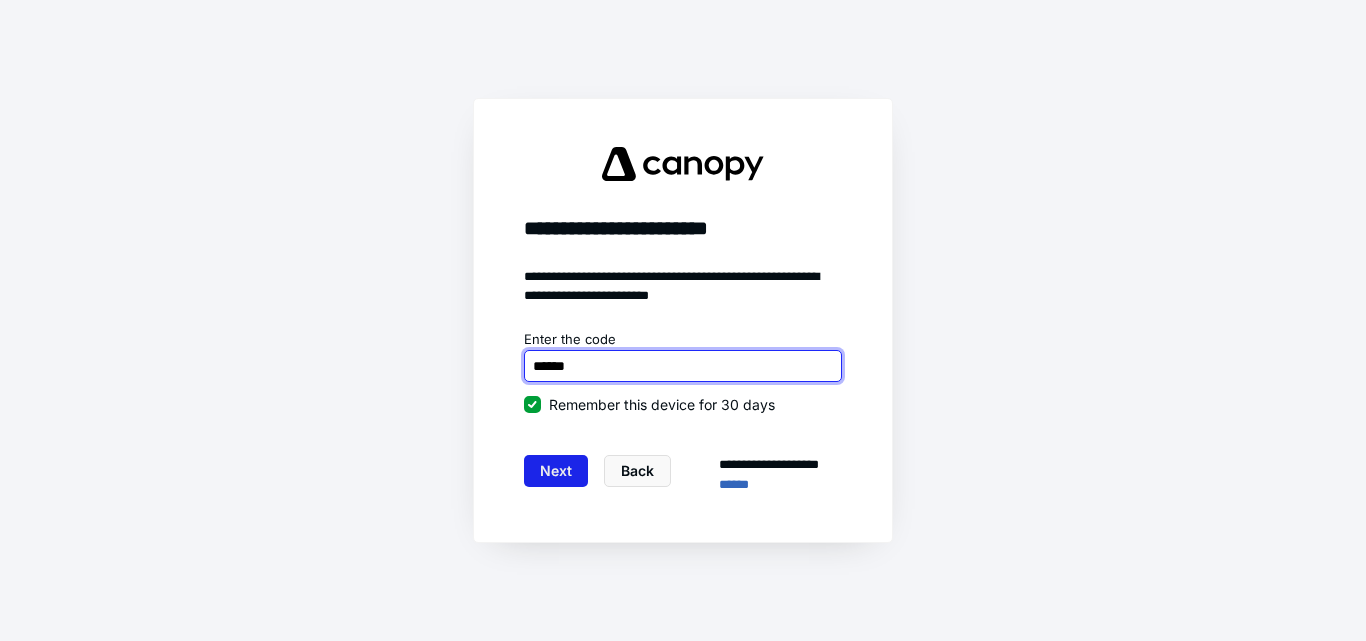 type on "******" 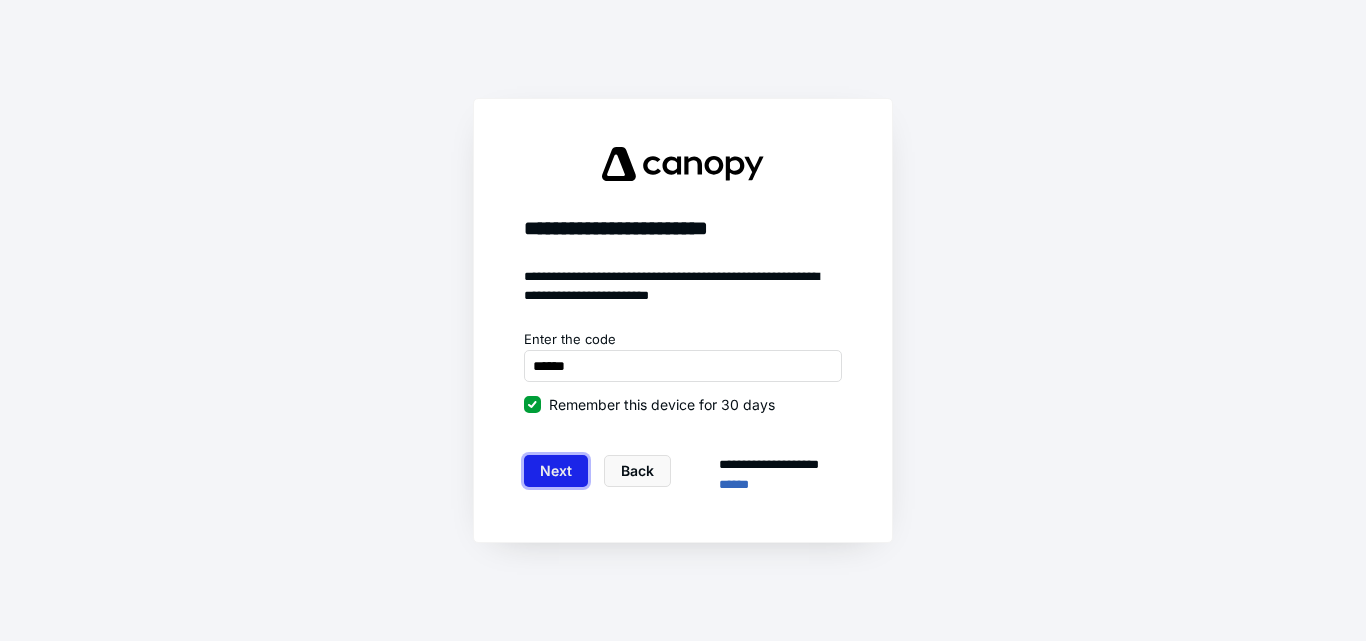 click on "Next" at bounding box center (556, 471) 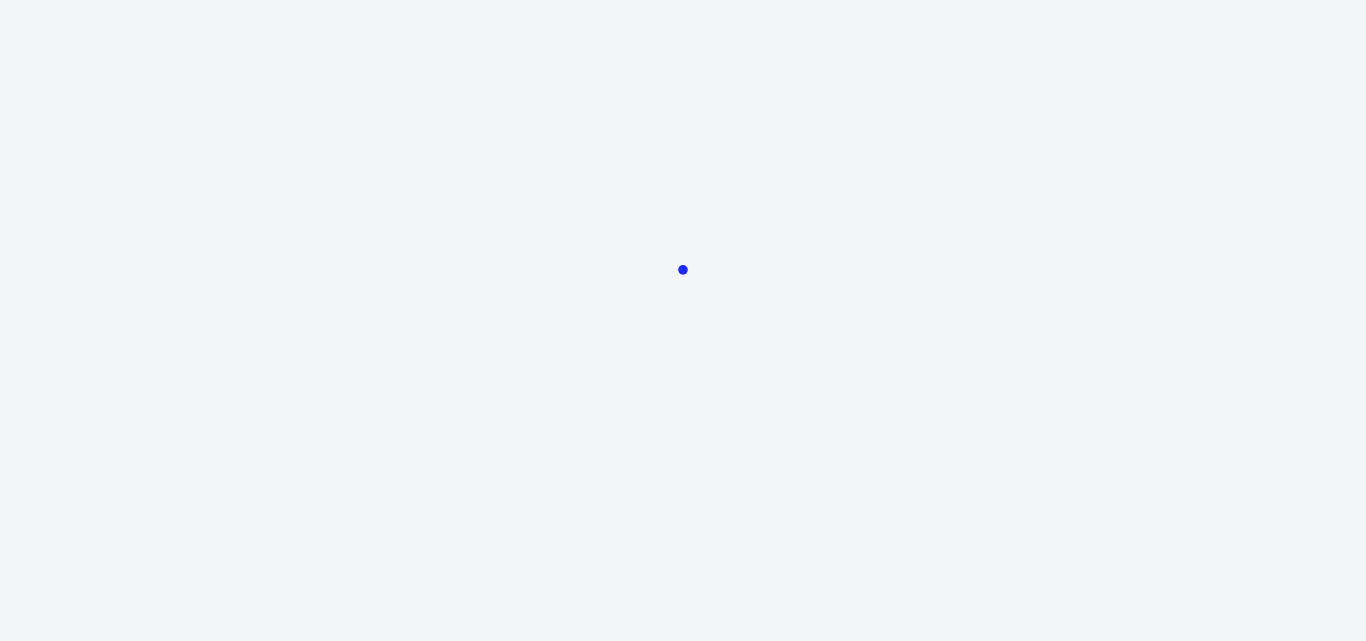scroll, scrollTop: 0, scrollLeft: 0, axis: both 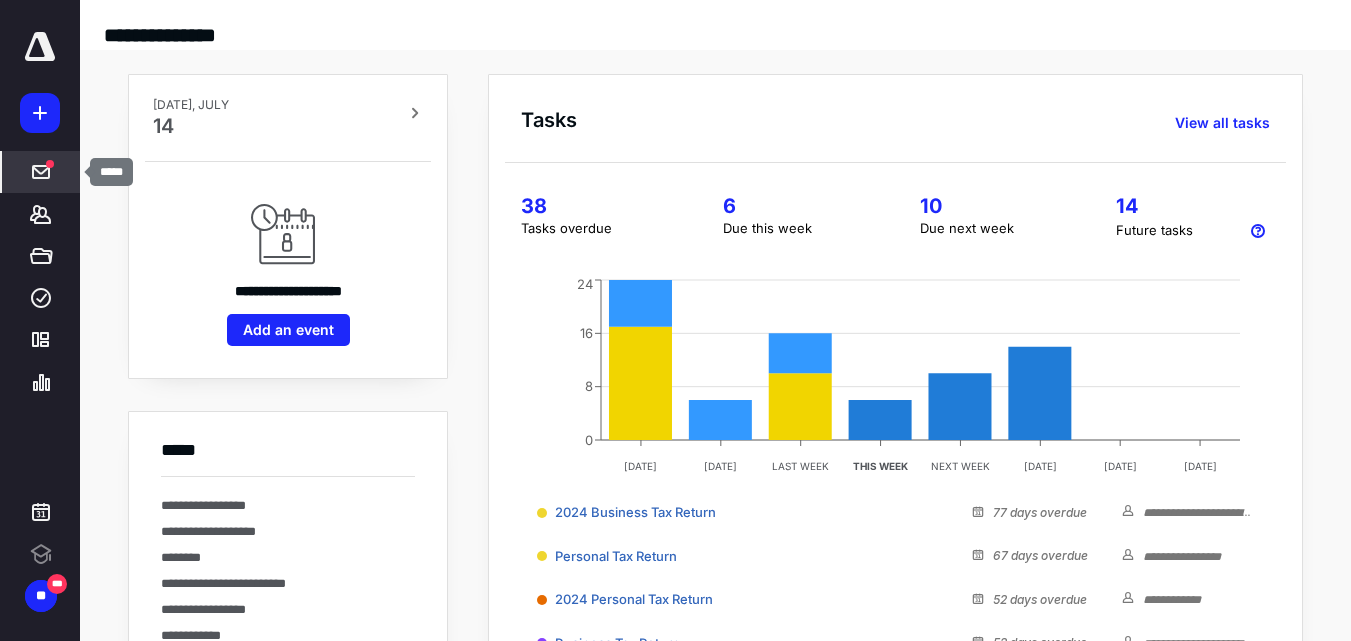 click 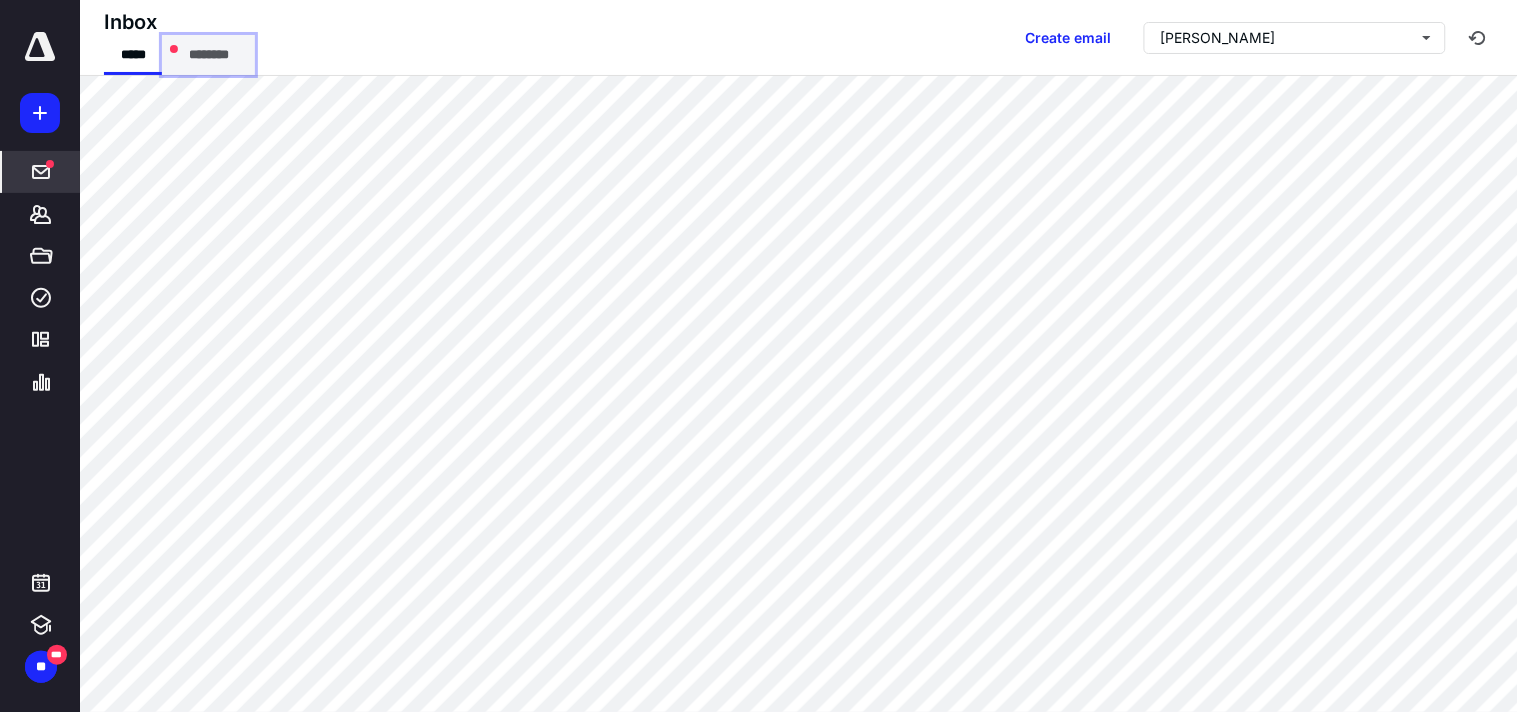 click on "********" at bounding box center (208, 55) 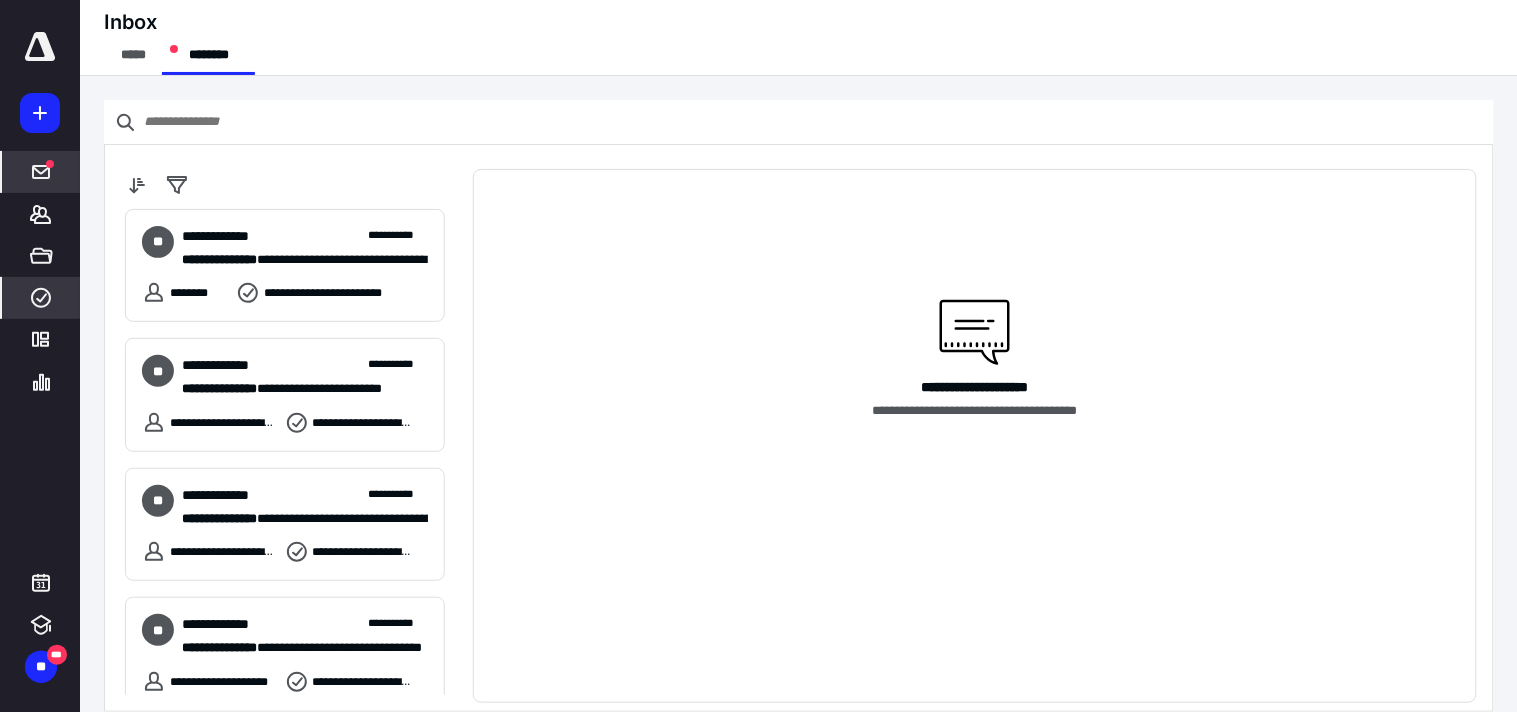click on "****" at bounding box center (41, 298) 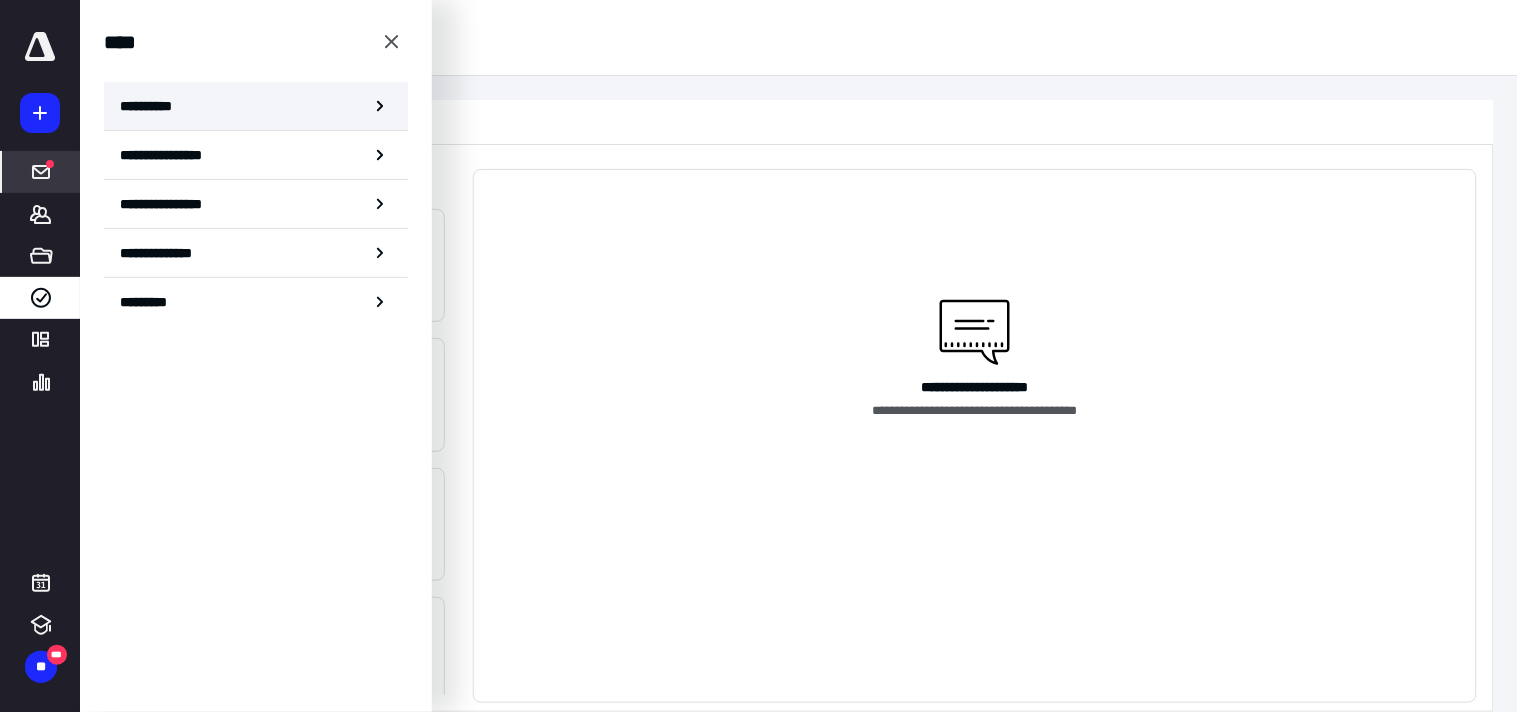 click on "**********" at bounding box center [153, 106] 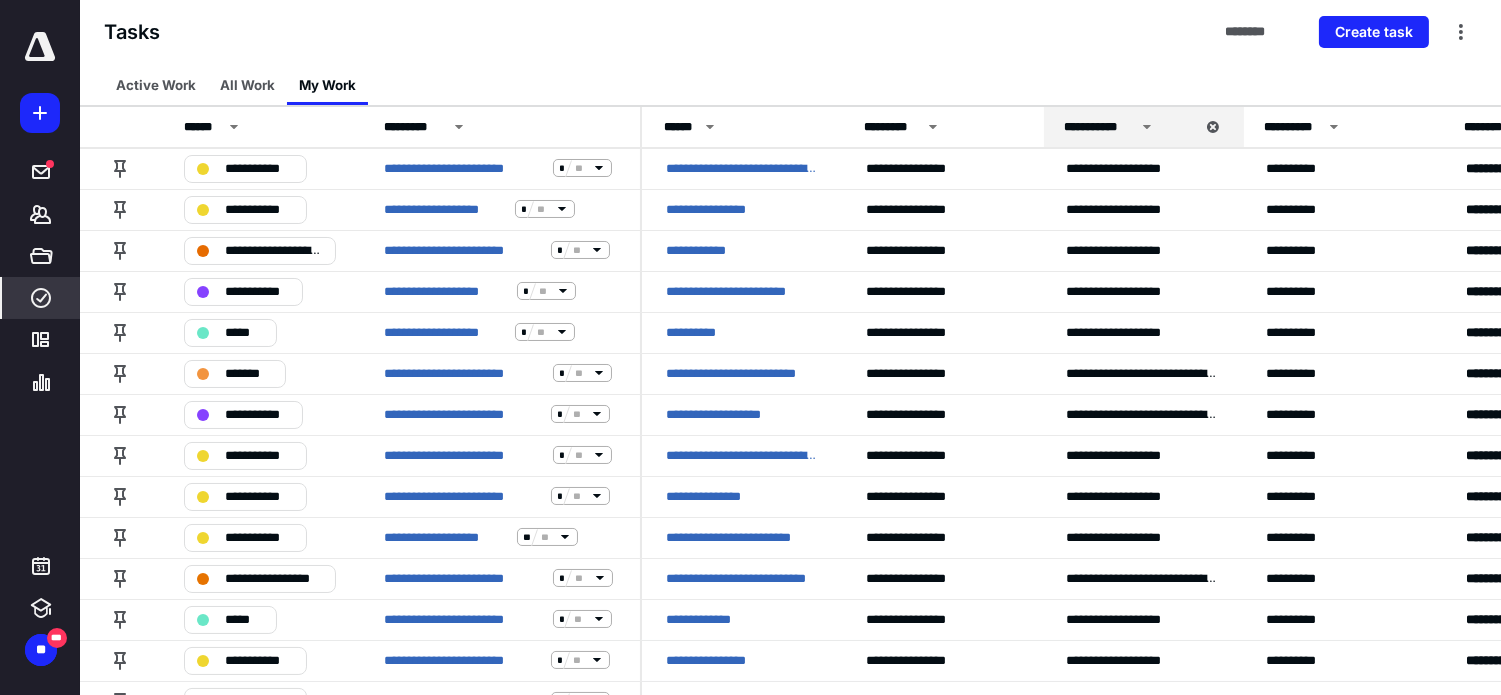 click on "Tasks ******** Create task" at bounding box center (790, 32) 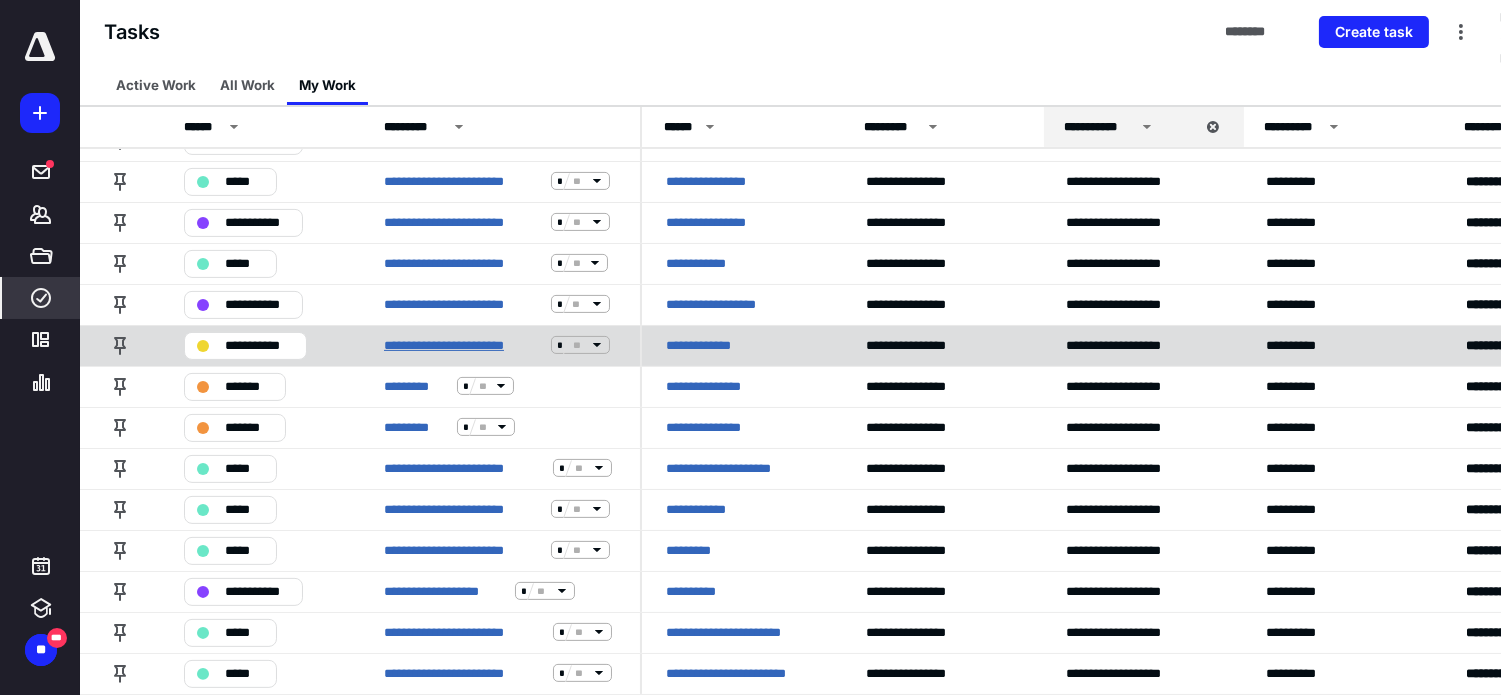 click on "**********" at bounding box center (463, 345) 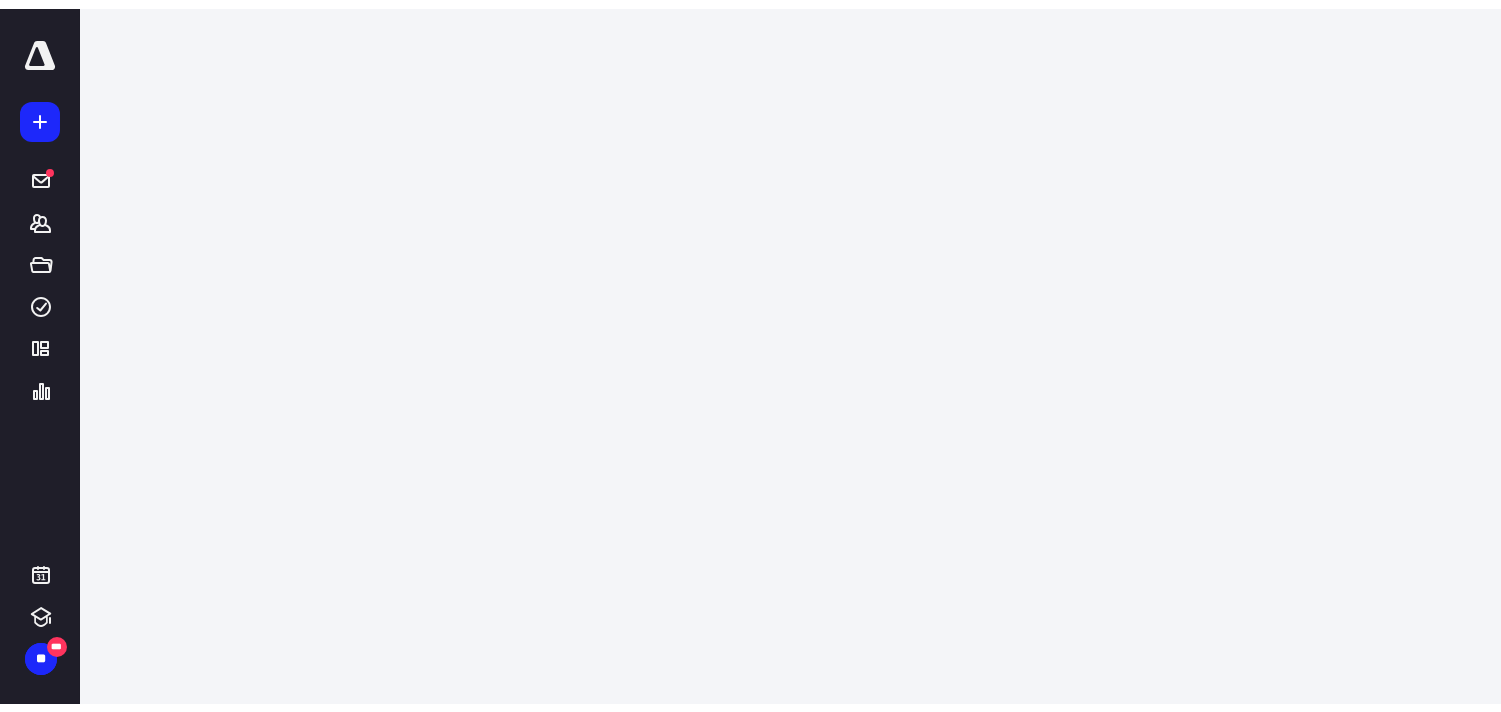 scroll, scrollTop: 0, scrollLeft: 0, axis: both 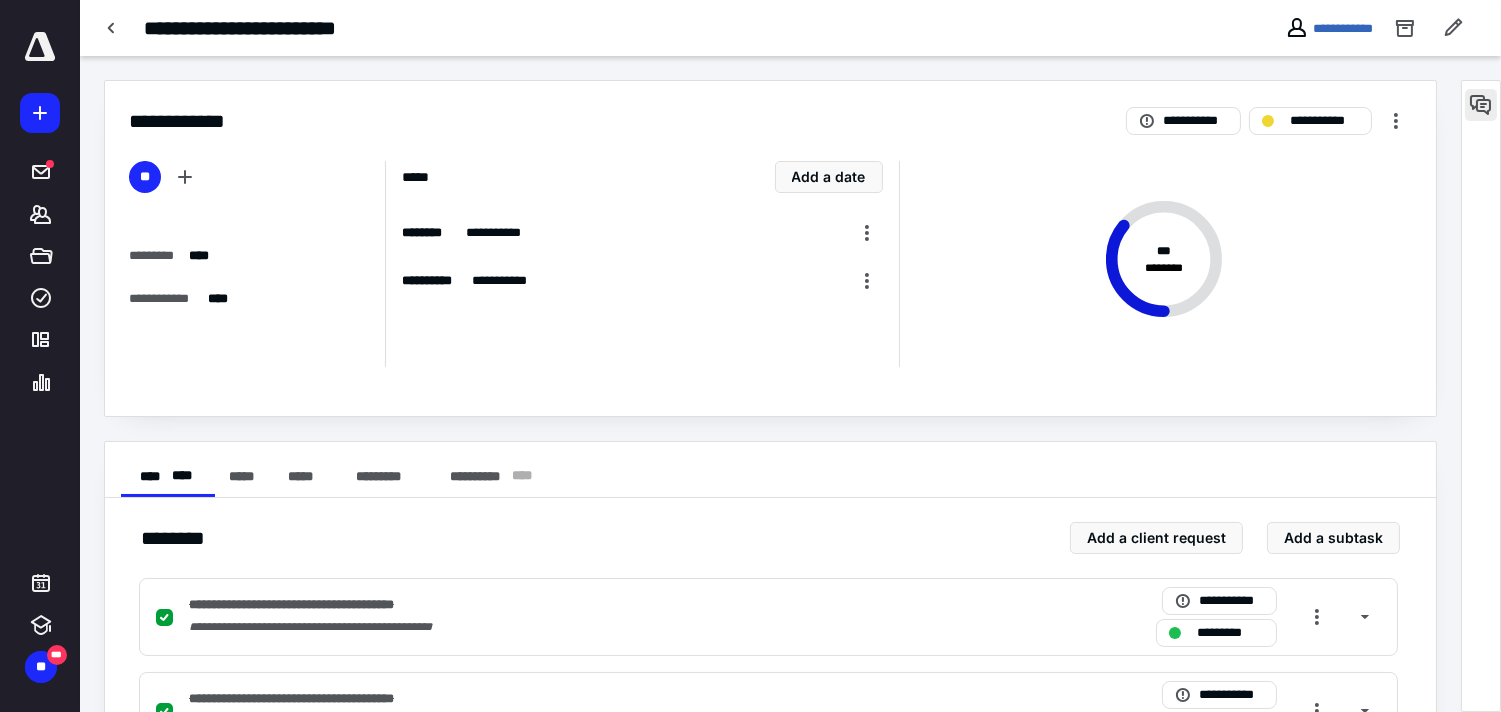 click at bounding box center (1481, 105) 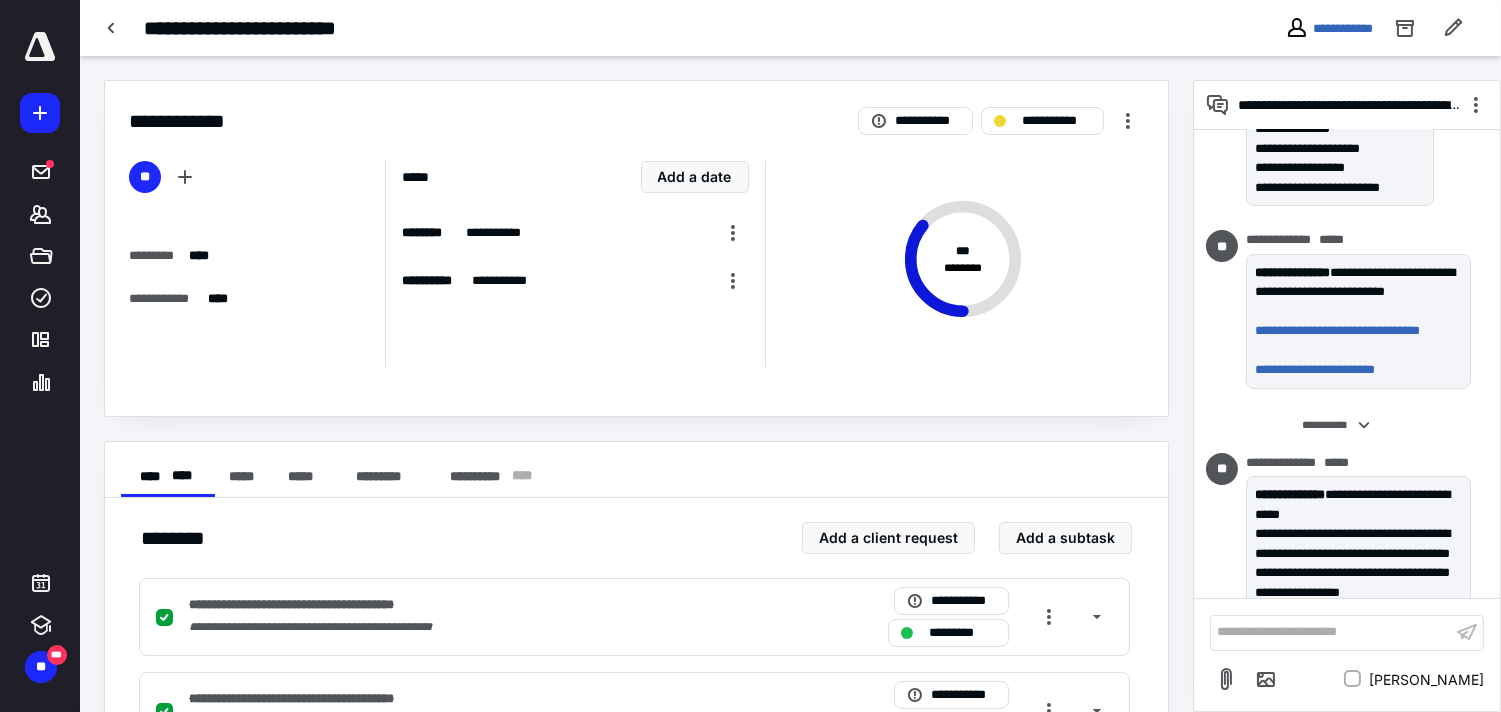 scroll, scrollTop: 500, scrollLeft: 0, axis: vertical 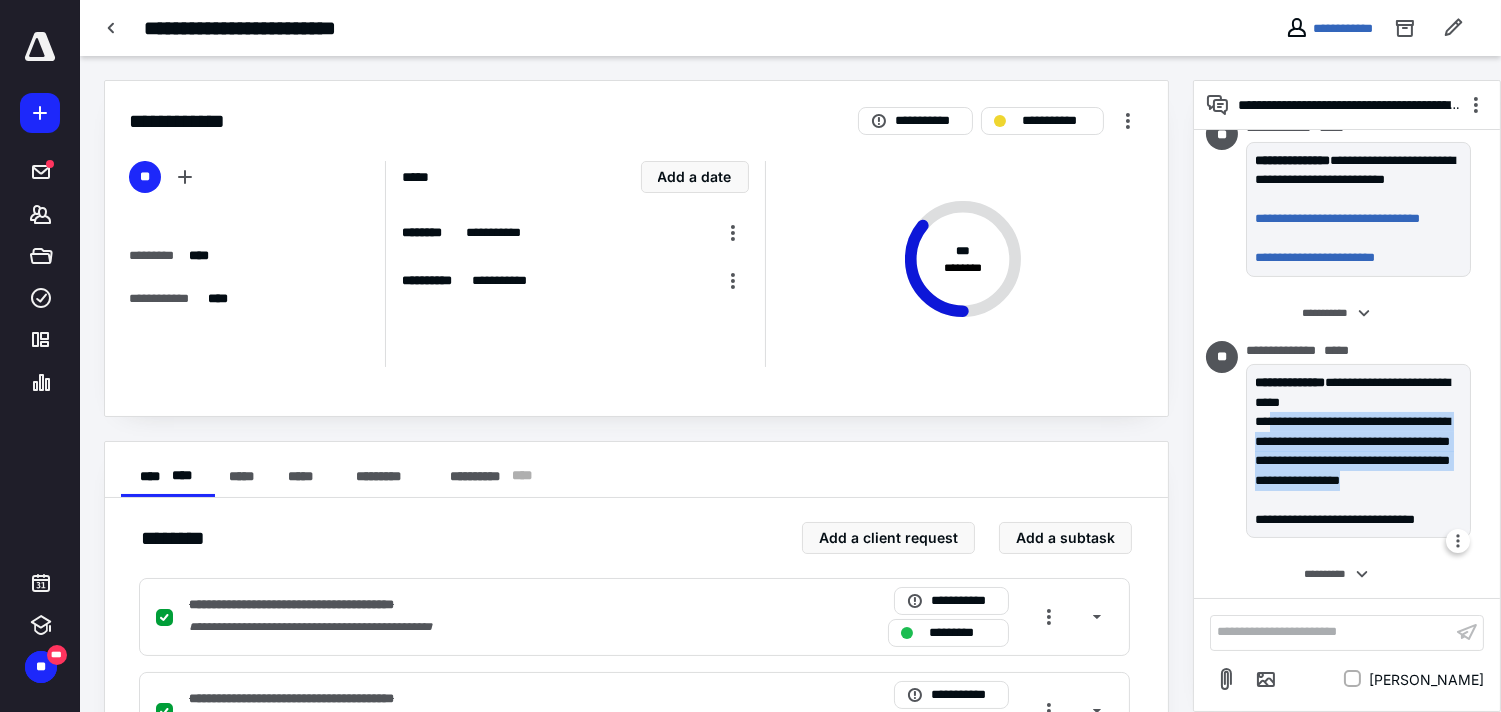 drag, startPoint x: 1267, startPoint y: 426, endPoint x: 1305, endPoint y: 505, distance: 87.66413 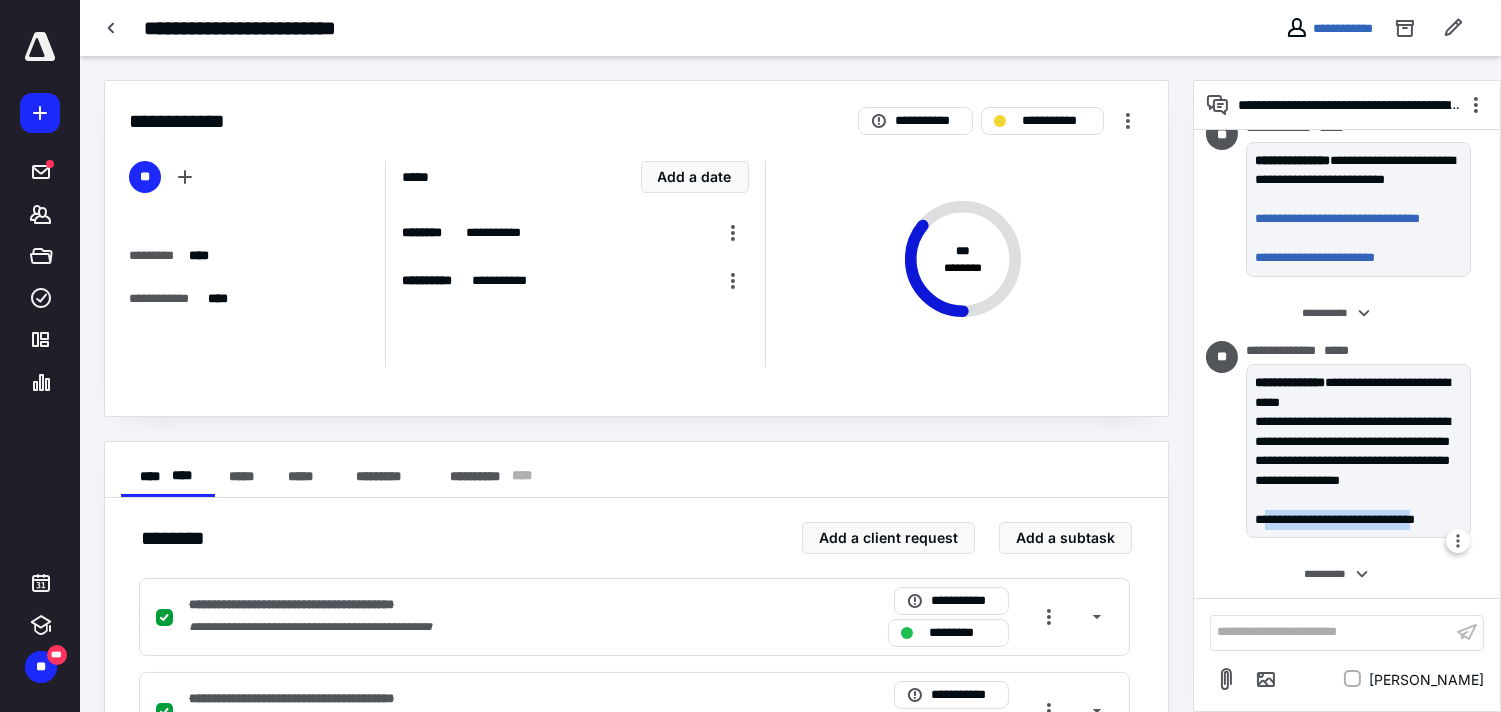 drag, startPoint x: 1267, startPoint y: 514, endPoint x: 1448, endPoint y: 515, distance: 181.00276 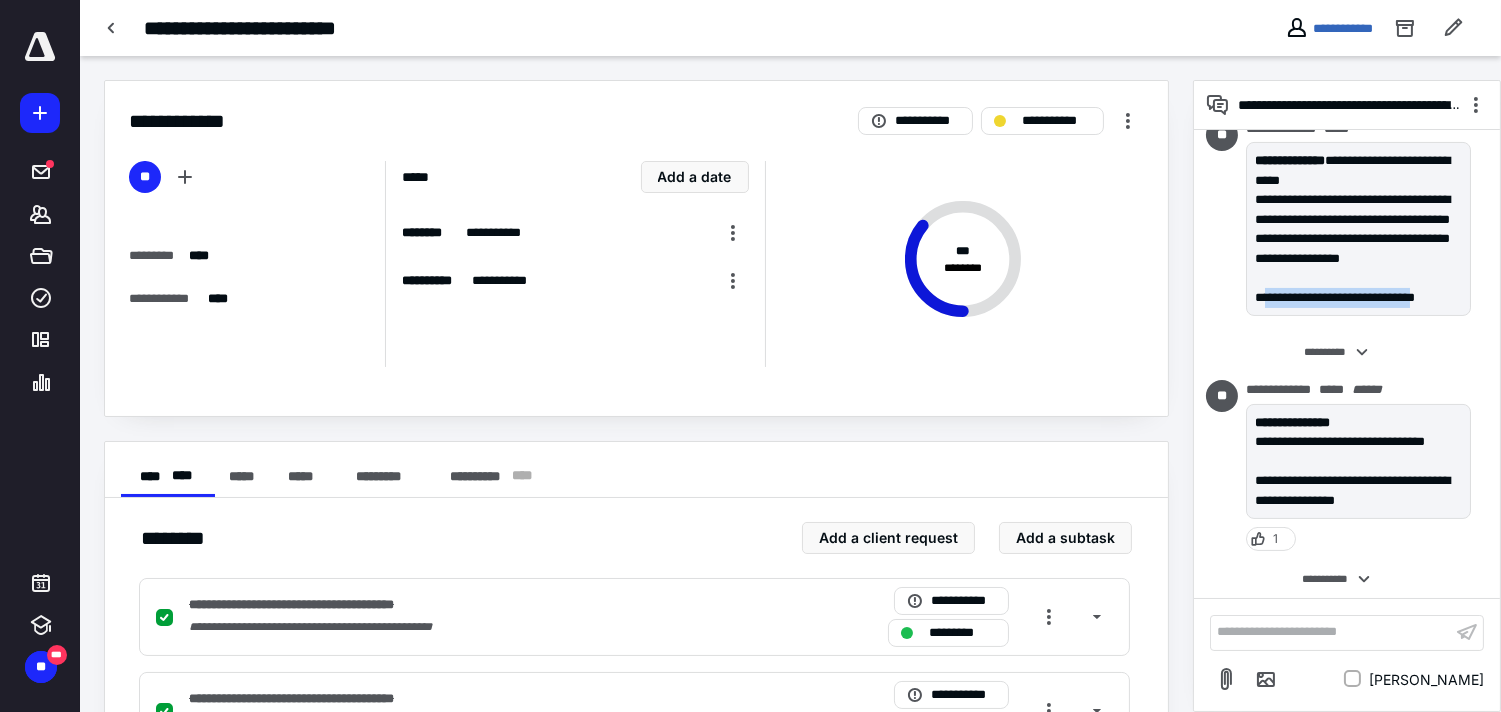 scroll, scrollTop: 833, scrollLeft: 0, axis: vertical 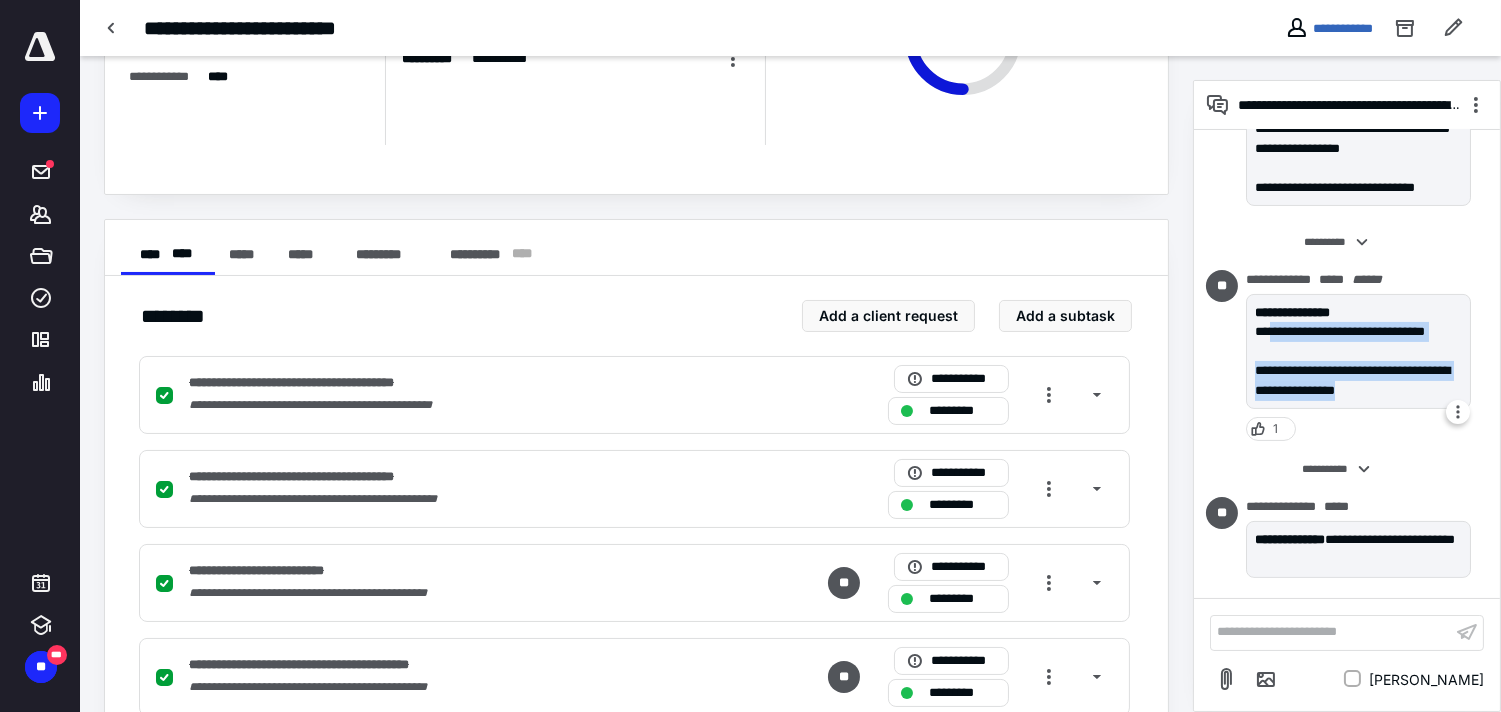 drag, startPoint x: 1270, startPoint y: 337, endPoint x: 1453, endPoint y: 384, distance: 188.93915 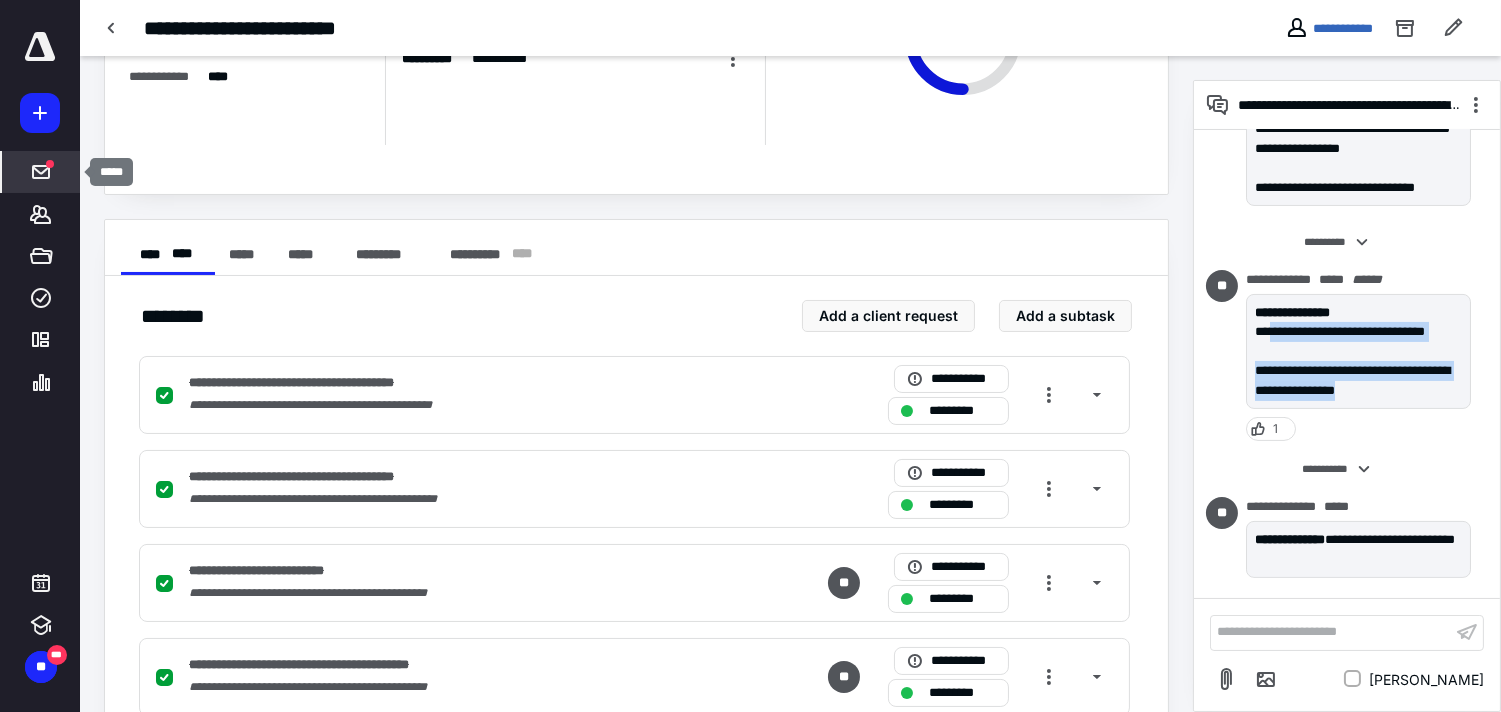 click on "*****" at bounding box center (41, 172) 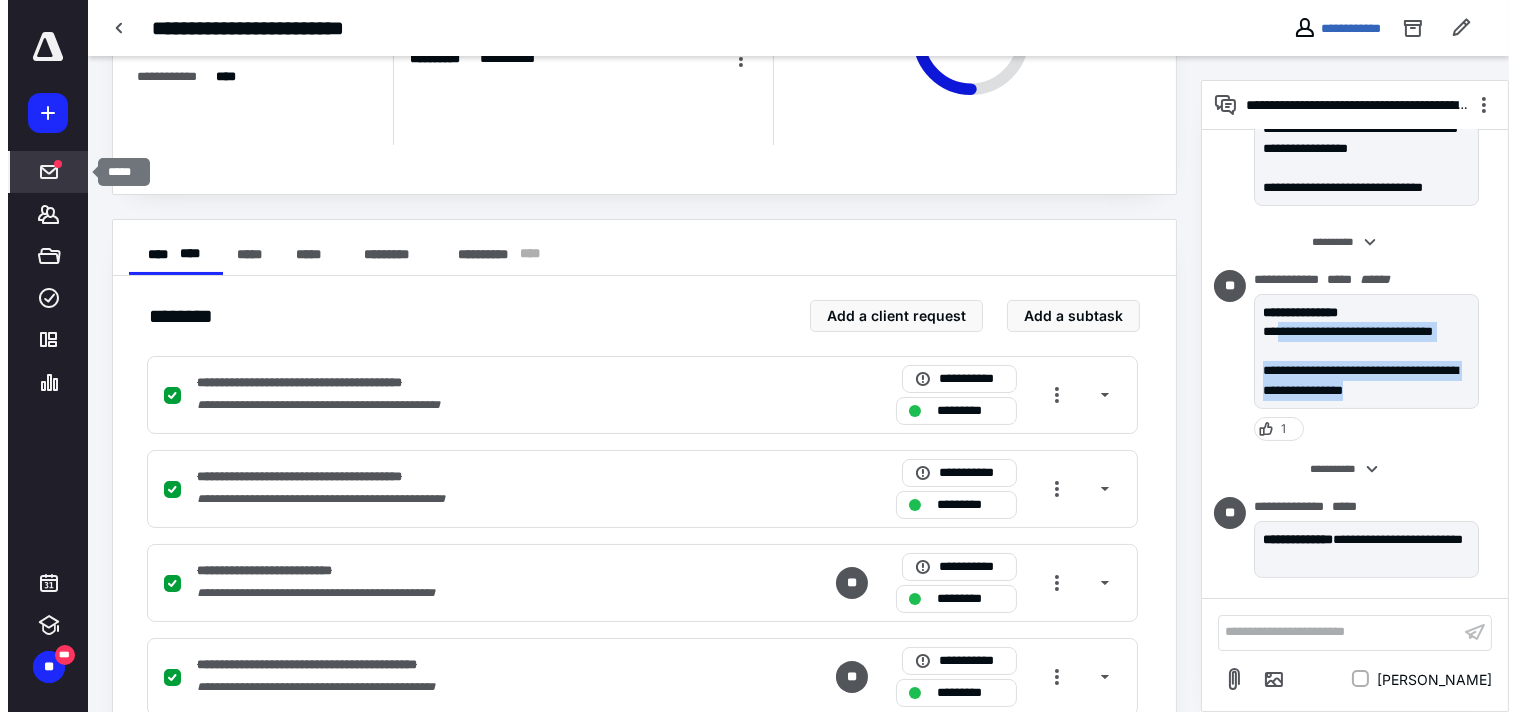 scroll, scrollTop: 0, scrollLeft: 0, axis: both 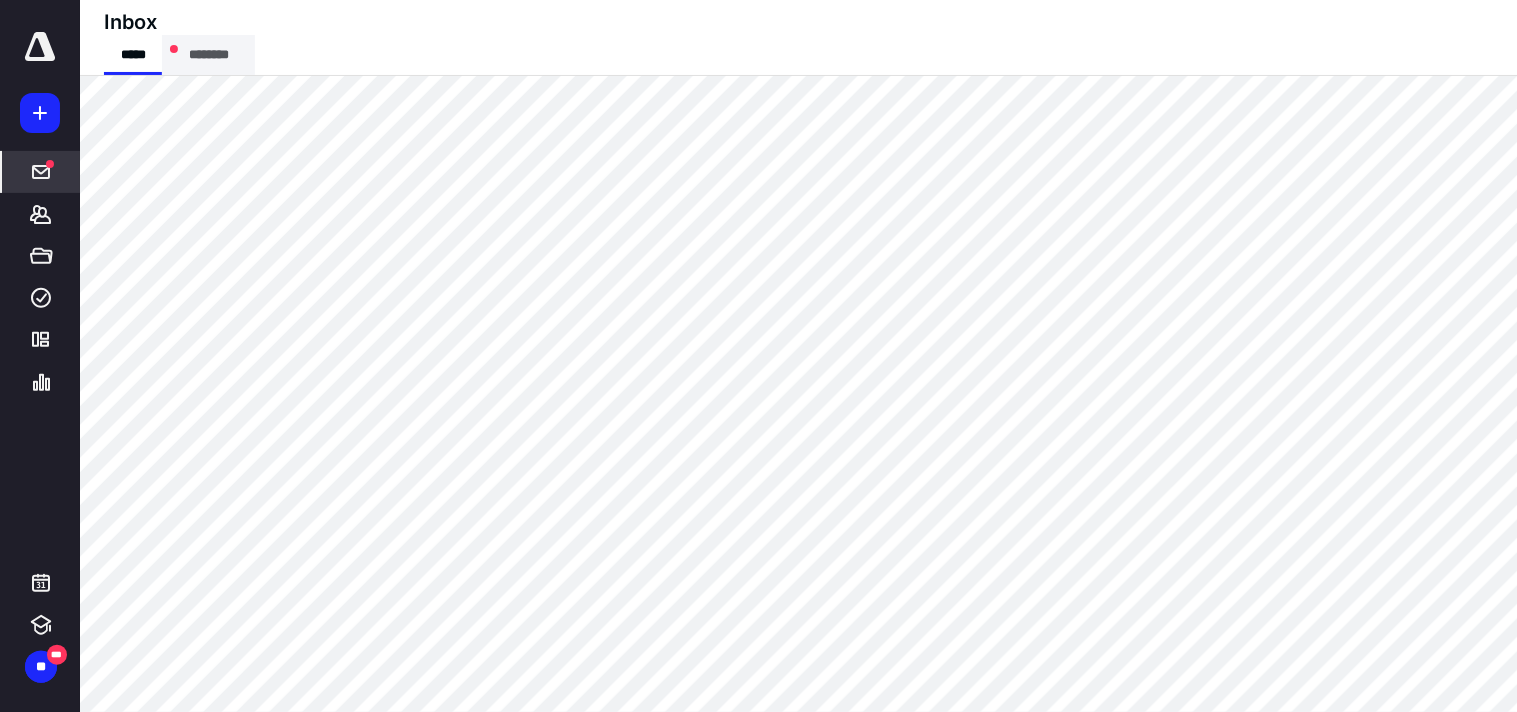 click on "********" at bounding box center (208, 55) 